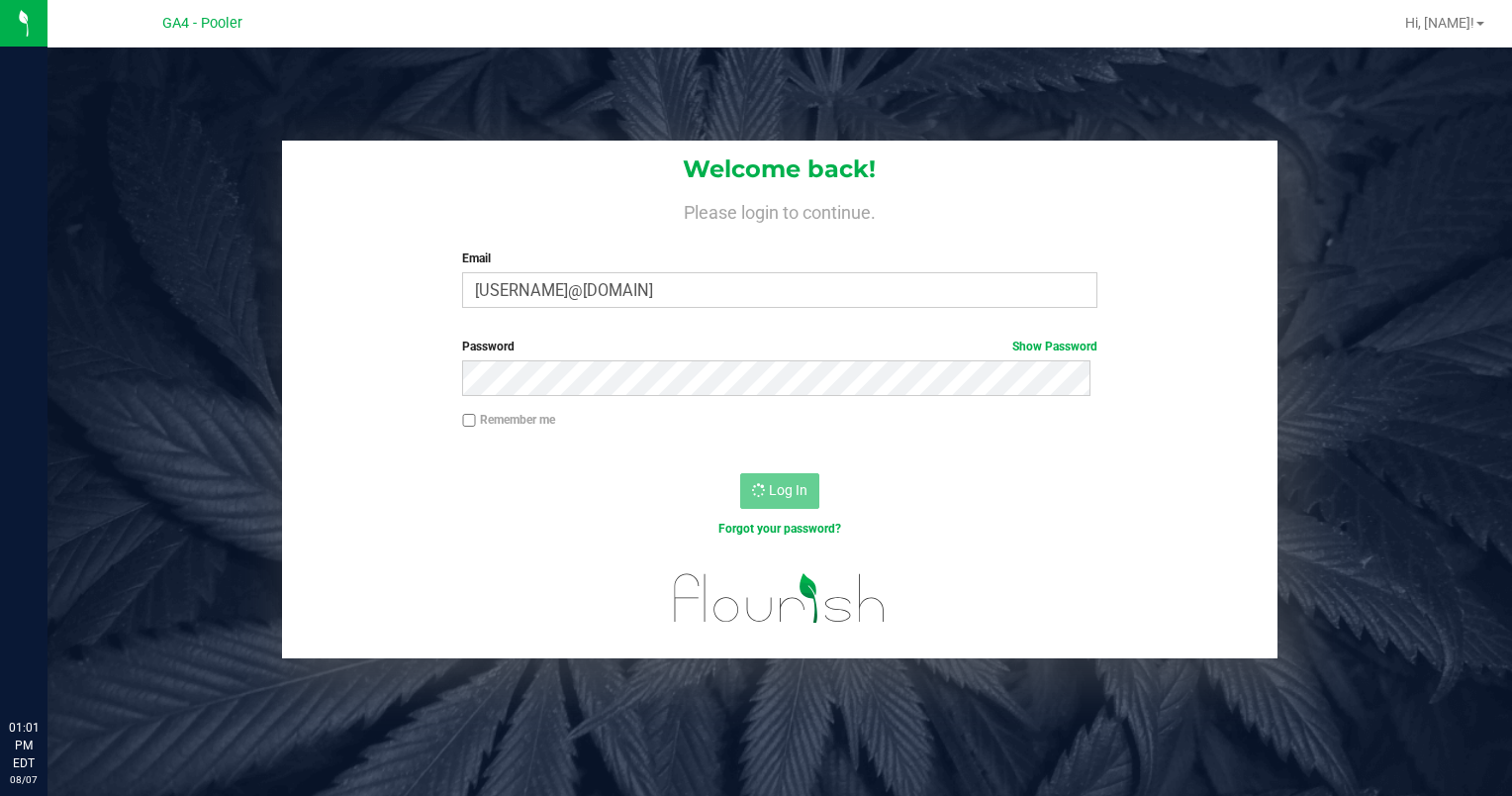 scroll, scrollTop: 0, scrollLeft: 0, axis: both 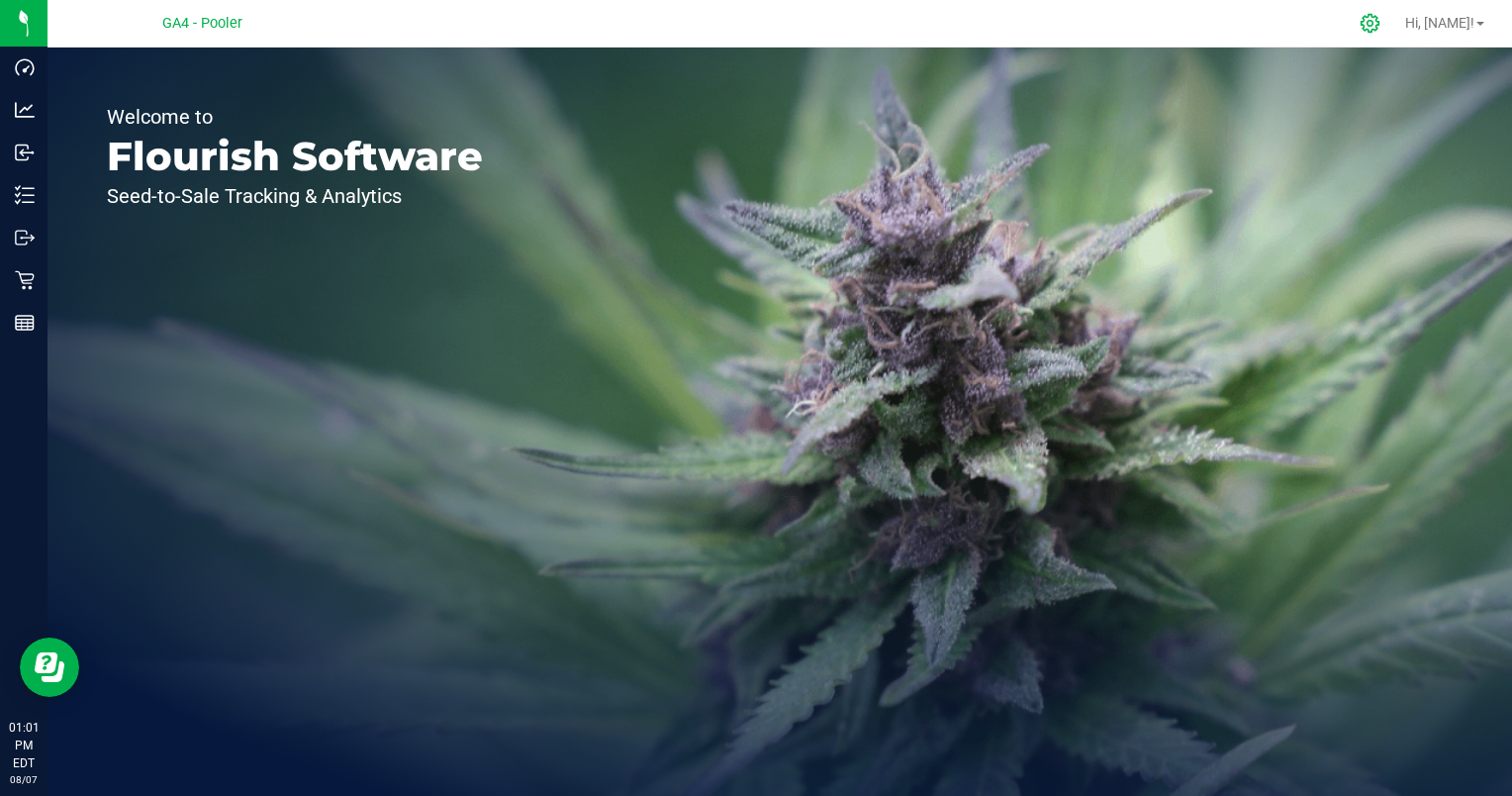 click at bounding box center [1370, 23] 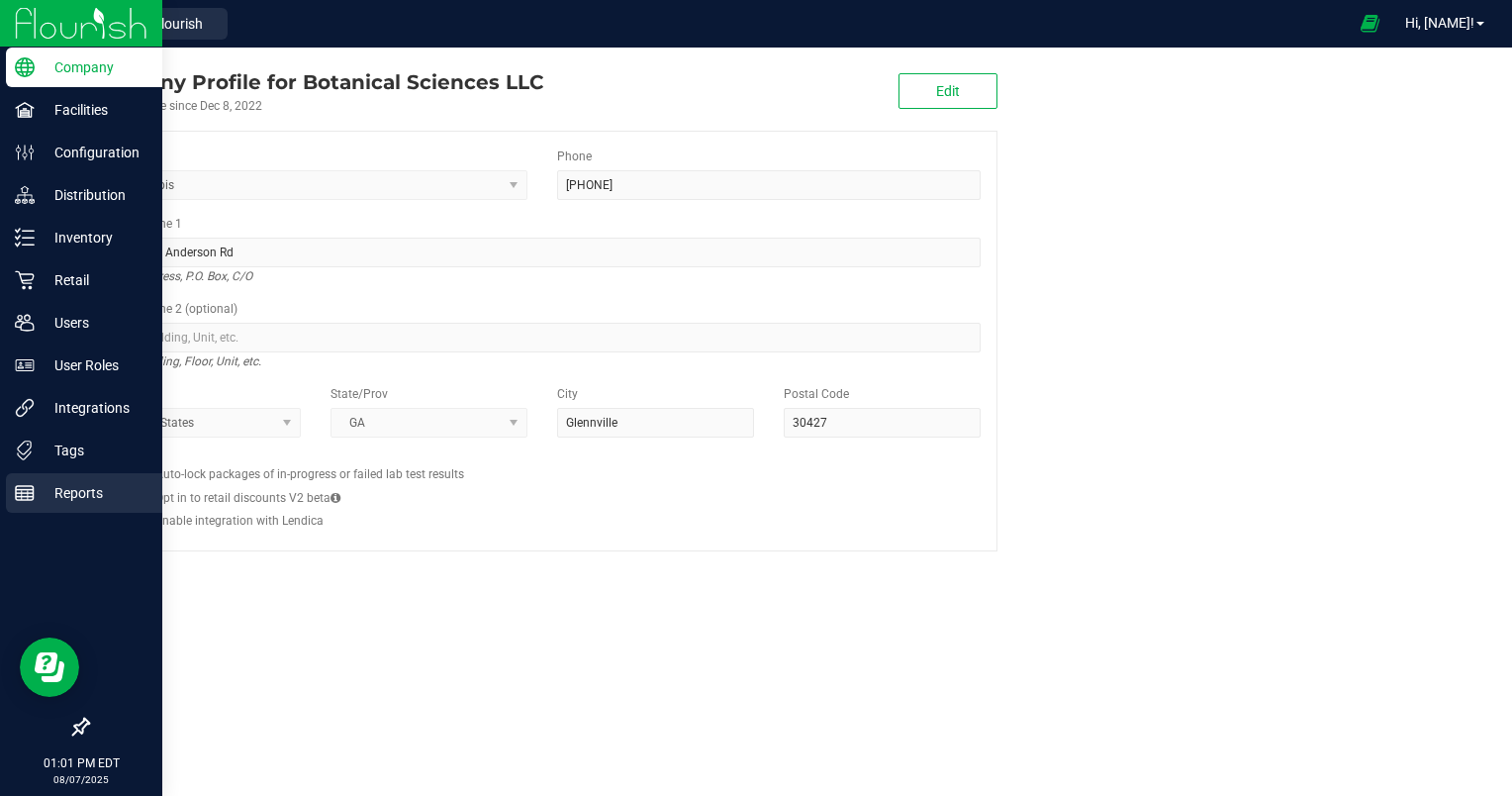 click on "Reports" at bounding box center [84, 493] 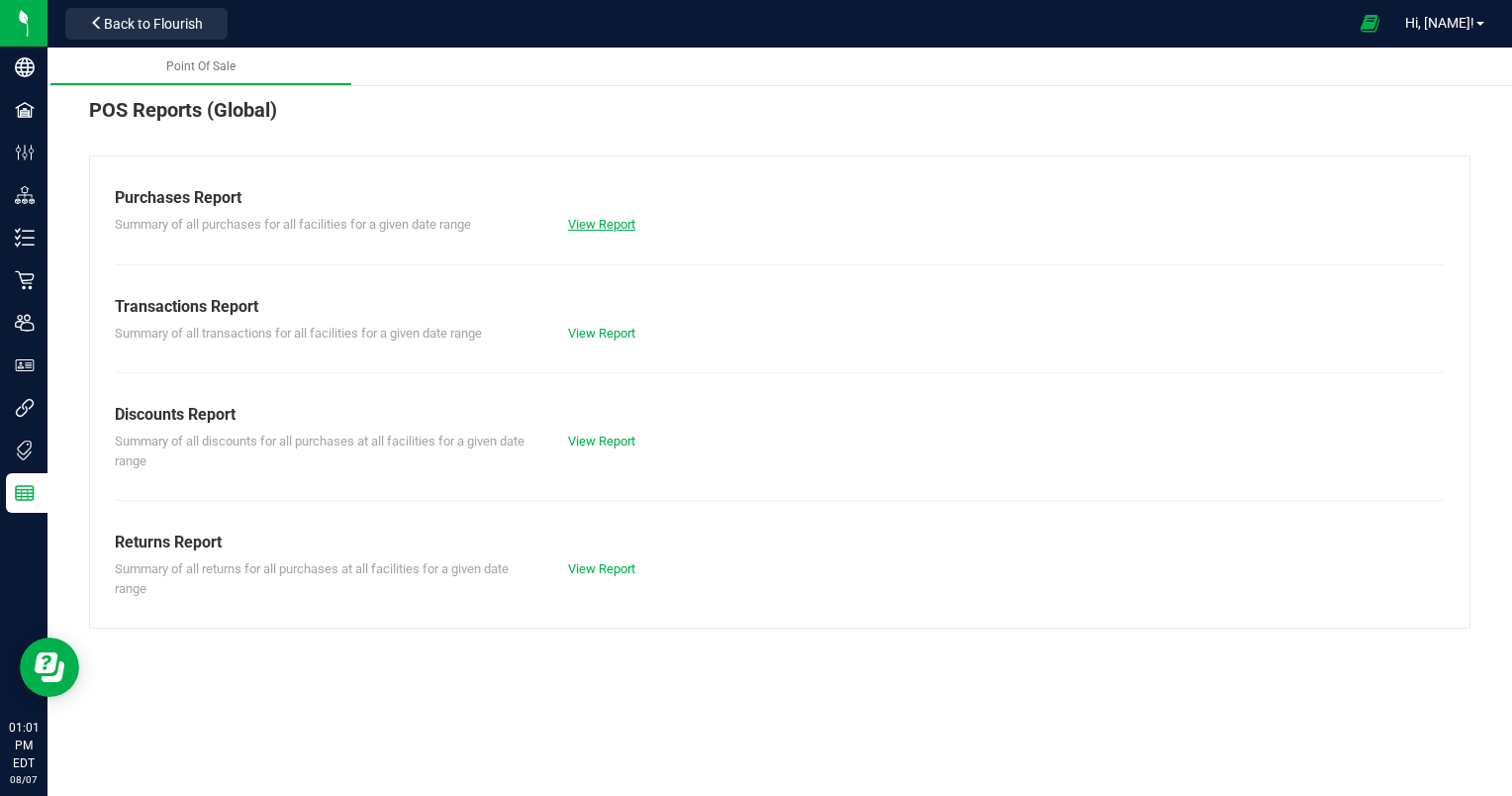 click on "View Report" at bounding box center (602, 224) 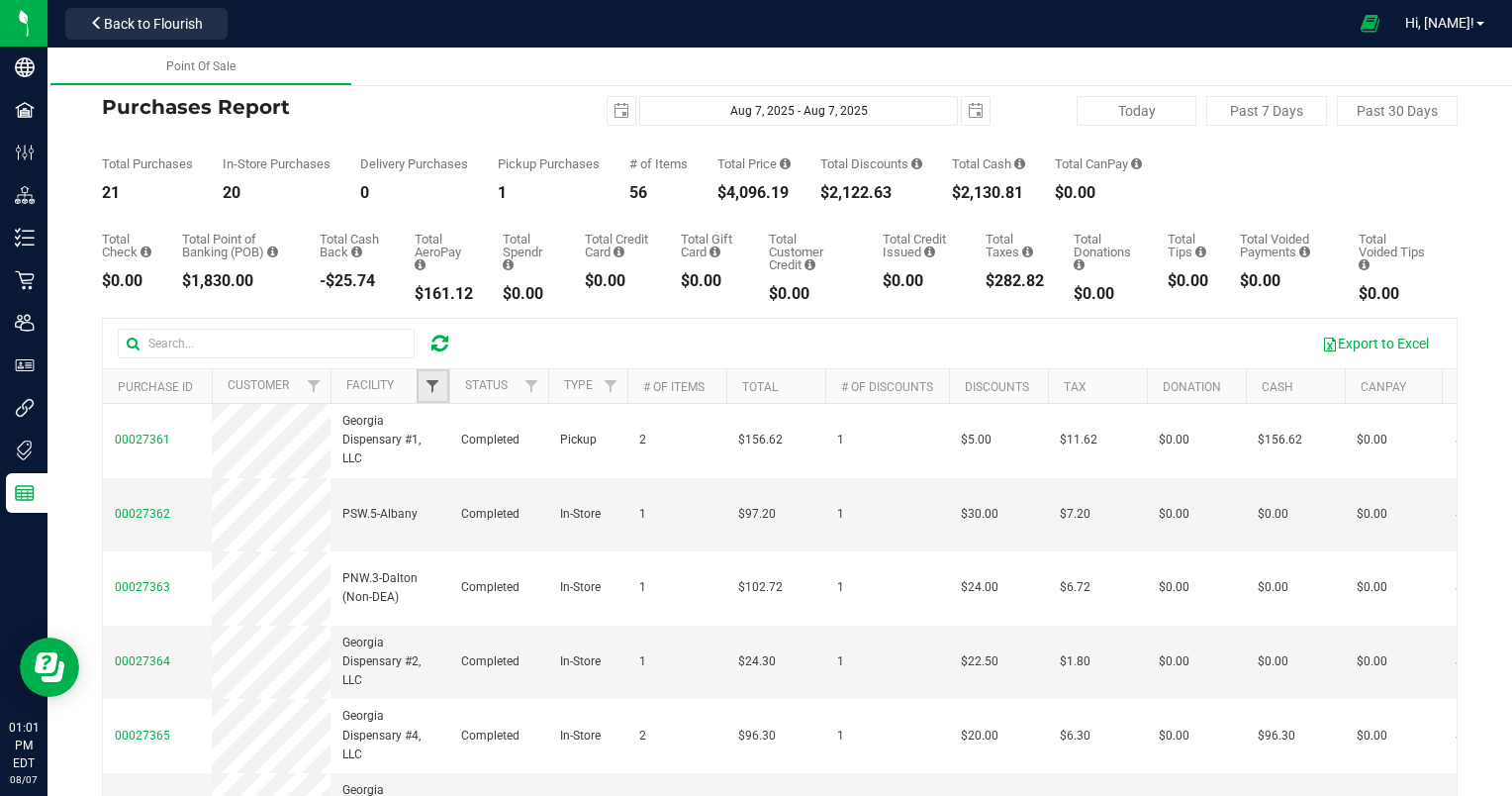 click at bounding box center [432, 386] 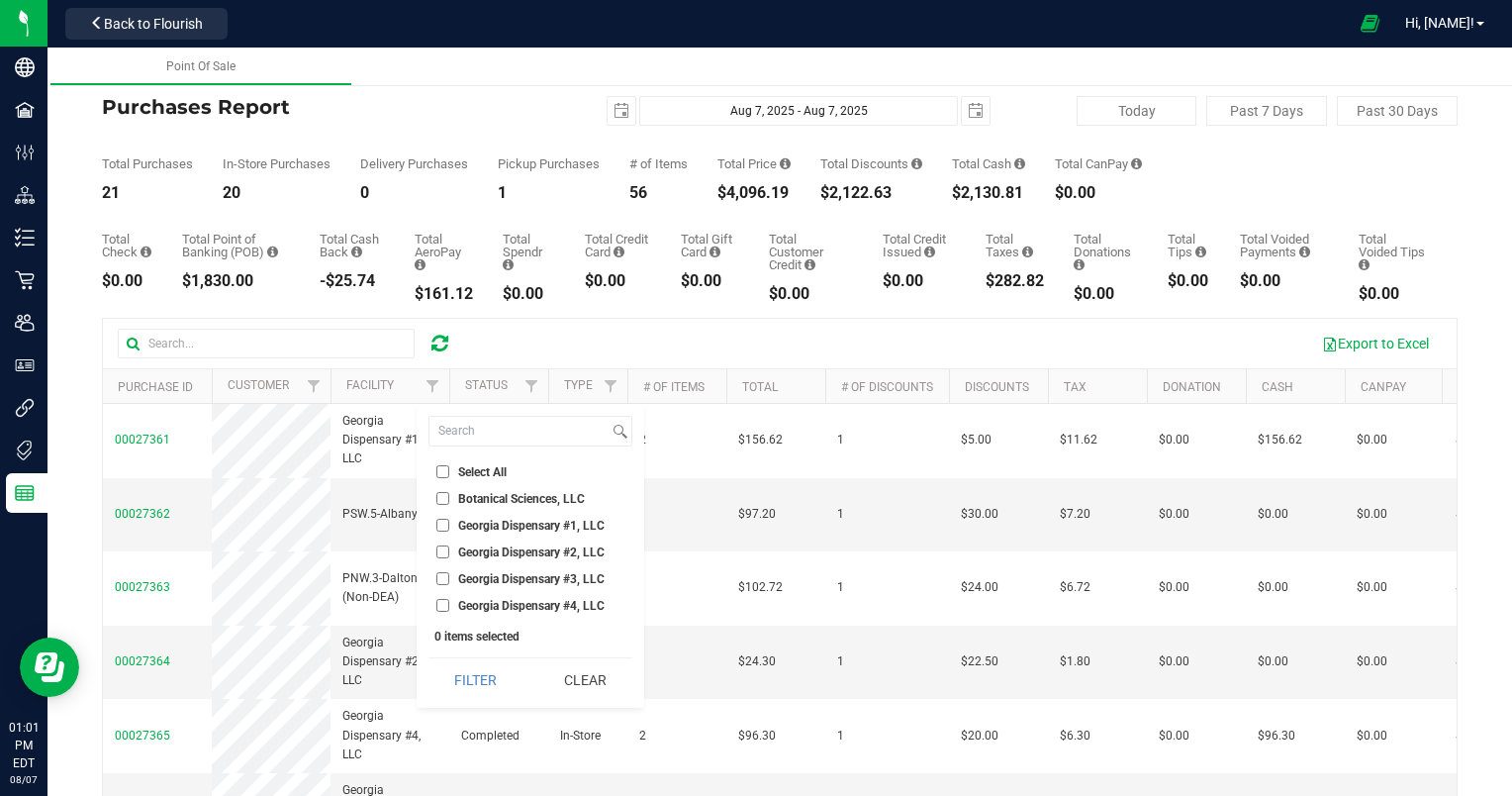 click on "Georgia Dispensary #1, LLC" at bounding box center (530, 525) 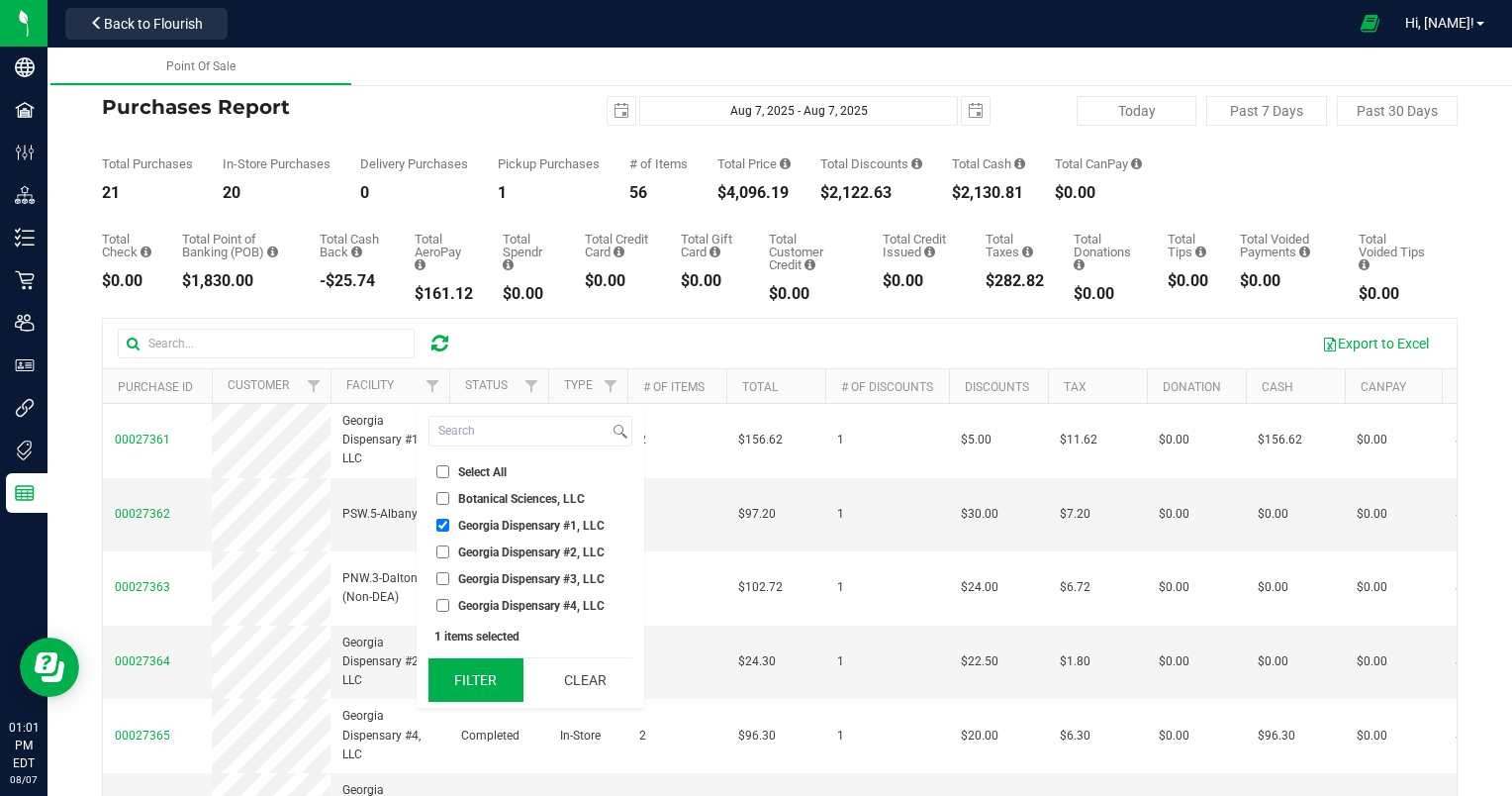 click on "Filter" at bounding box center (476, 680) 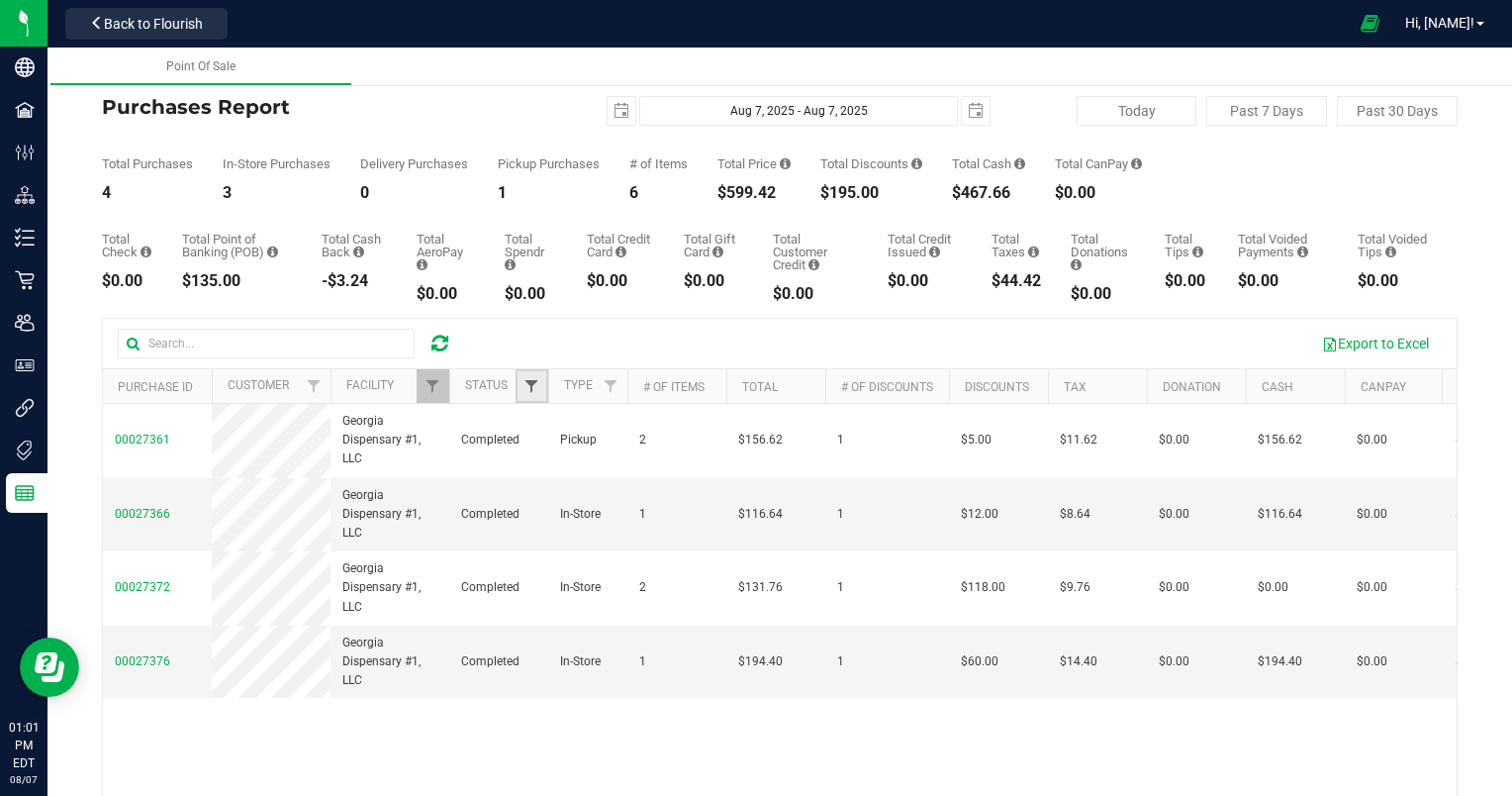 click at bounding box center (531, 386) 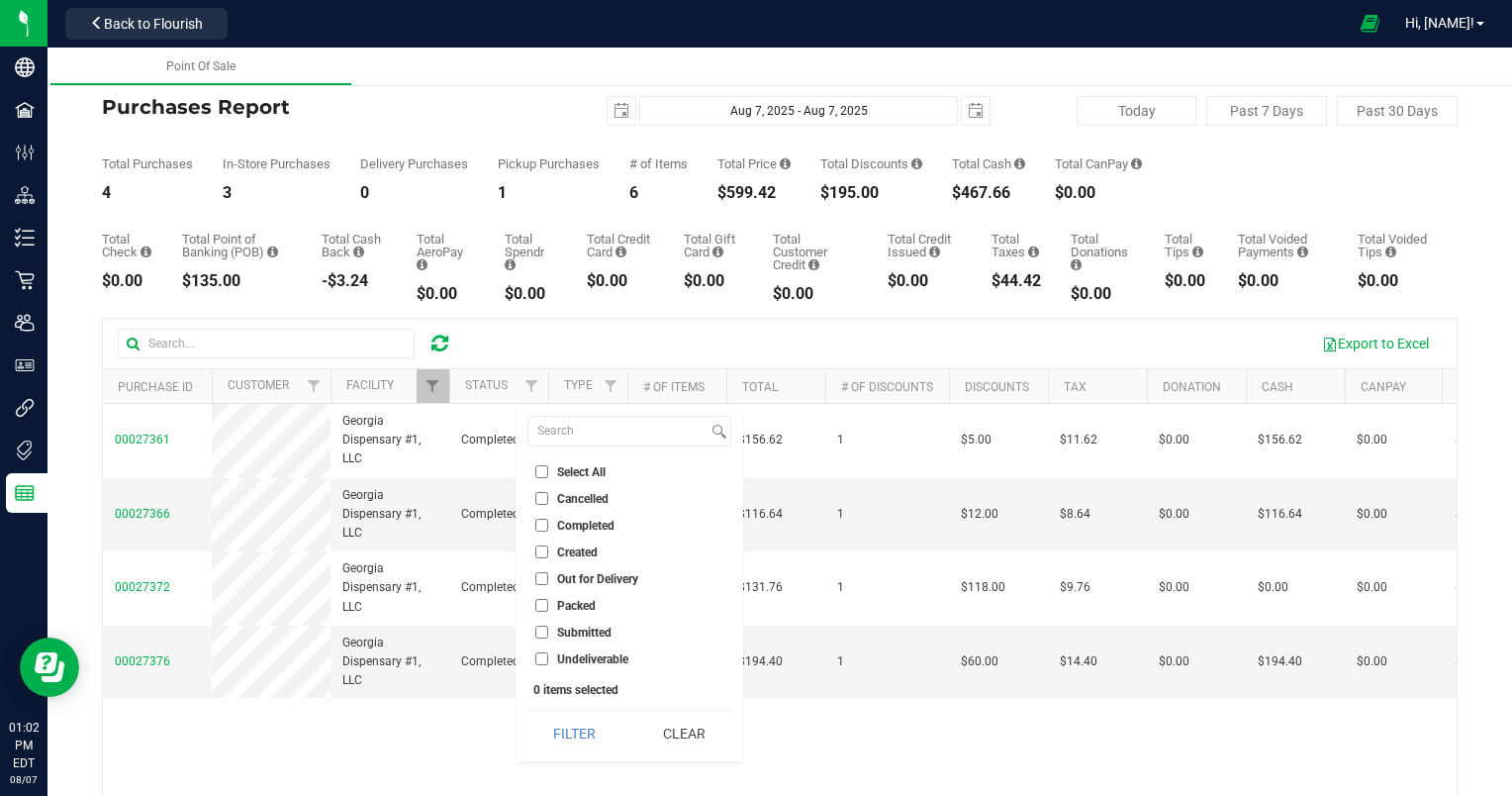 click on "Completed" at bounding box center (586, 526) 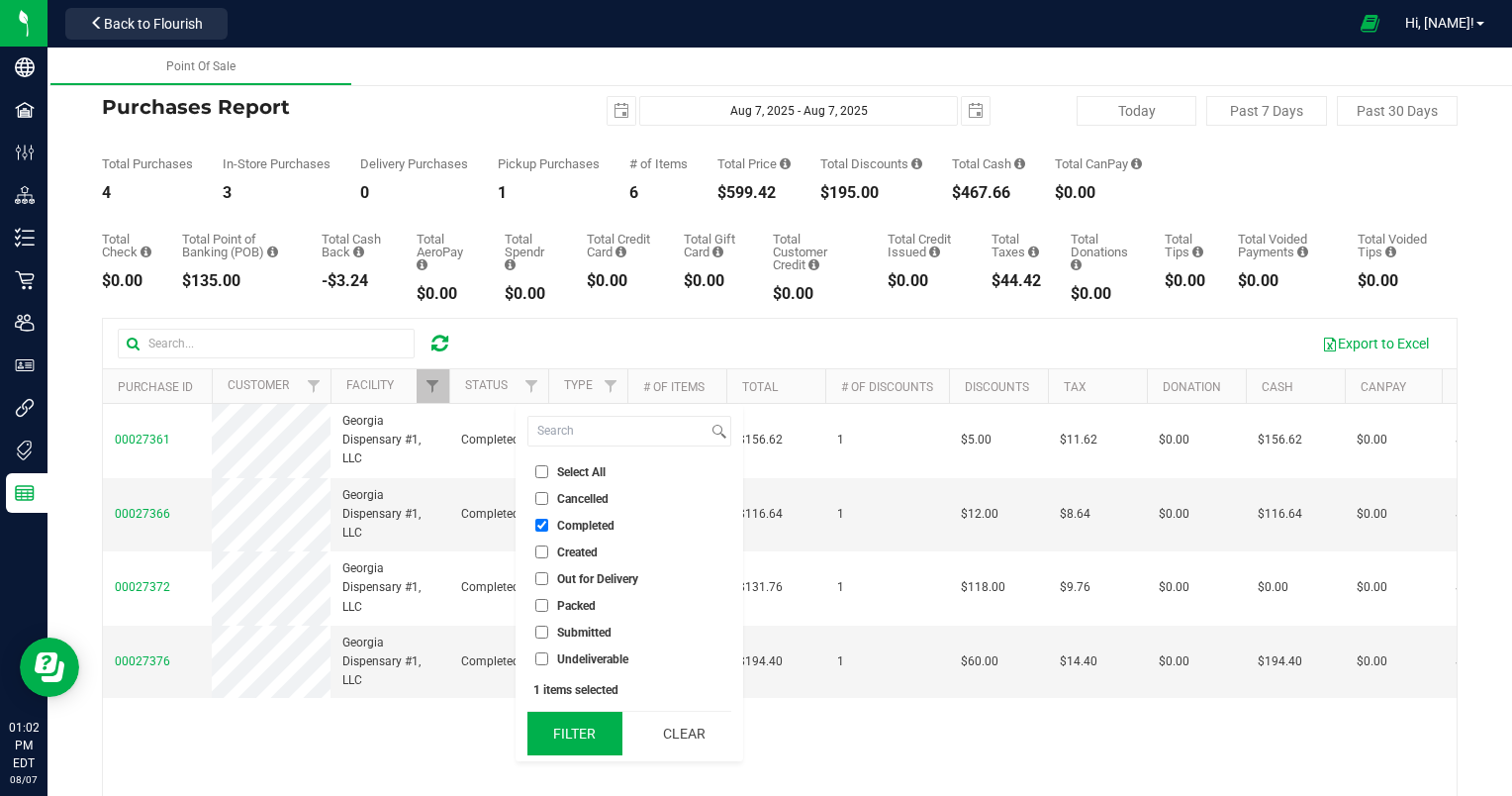 click on "Filter" at bounding box center [575, 734] 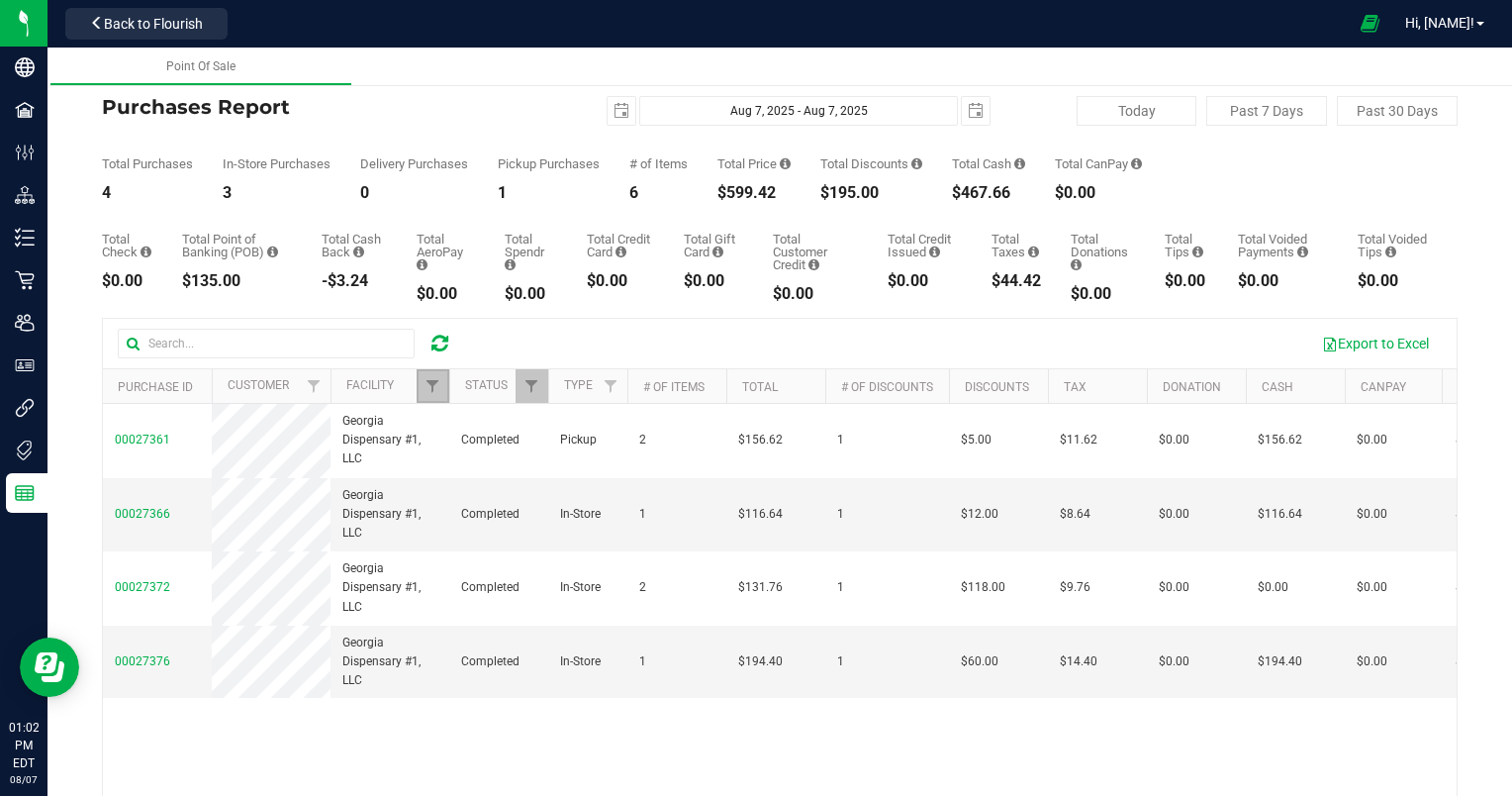 click at bounding box center (432, 386) 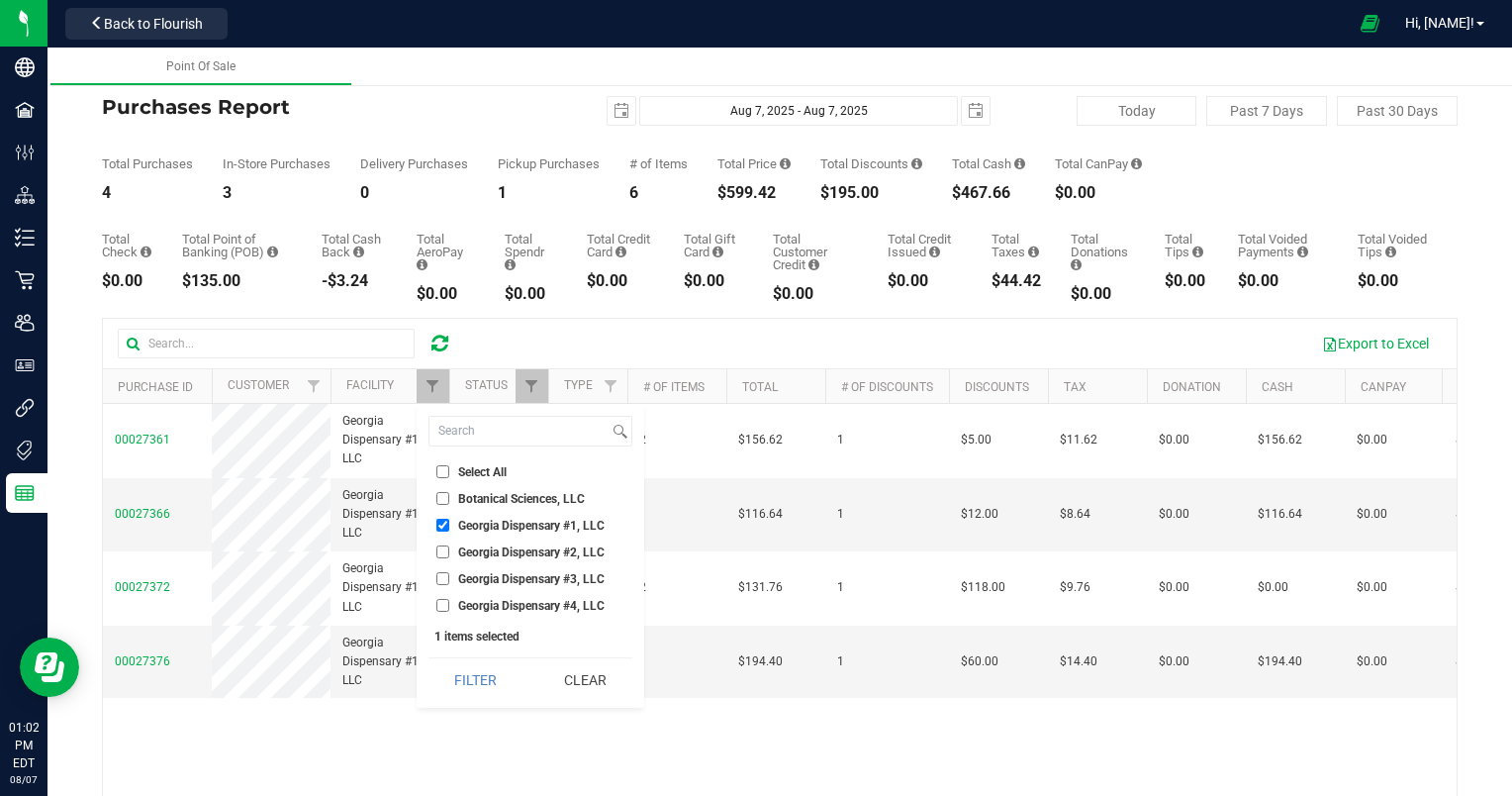 click on "Georgia Dispensary #1, LLC" at bounding box center [442, 525] 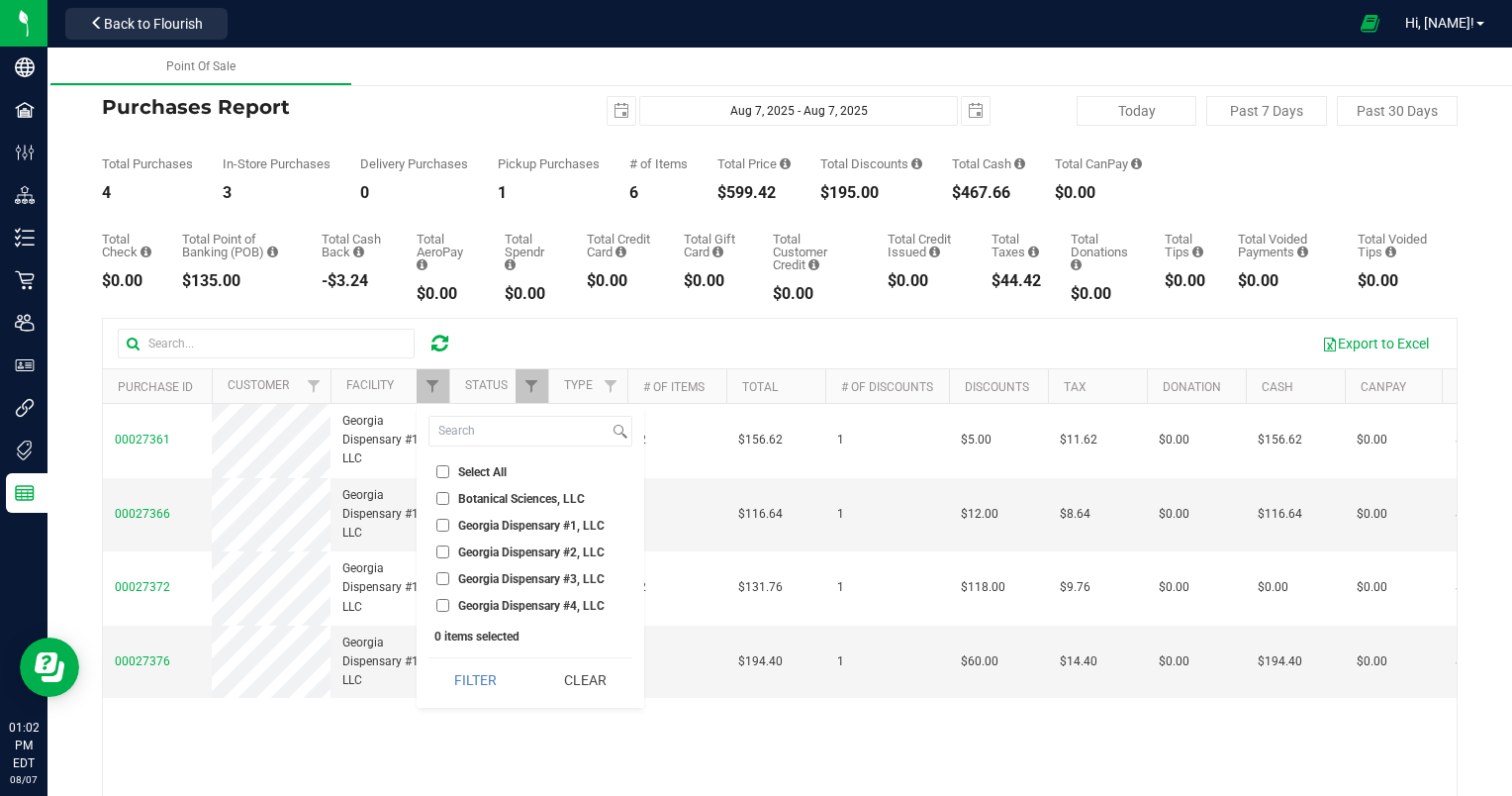 click on "Georgia Dispensary #2, LLC" at bounding box center (530, 551) 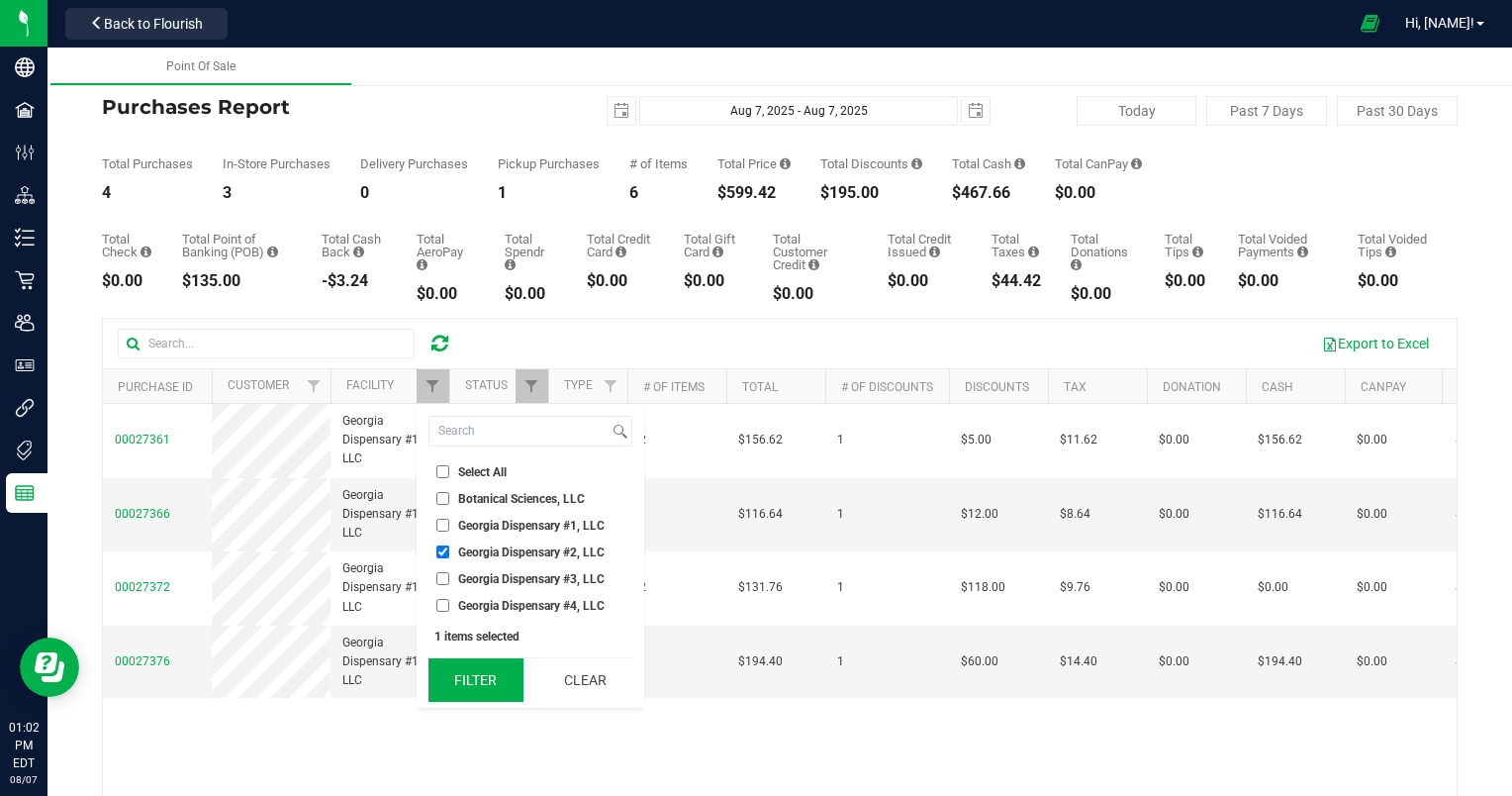 click on "Filter" at bounding box center [476, 680] 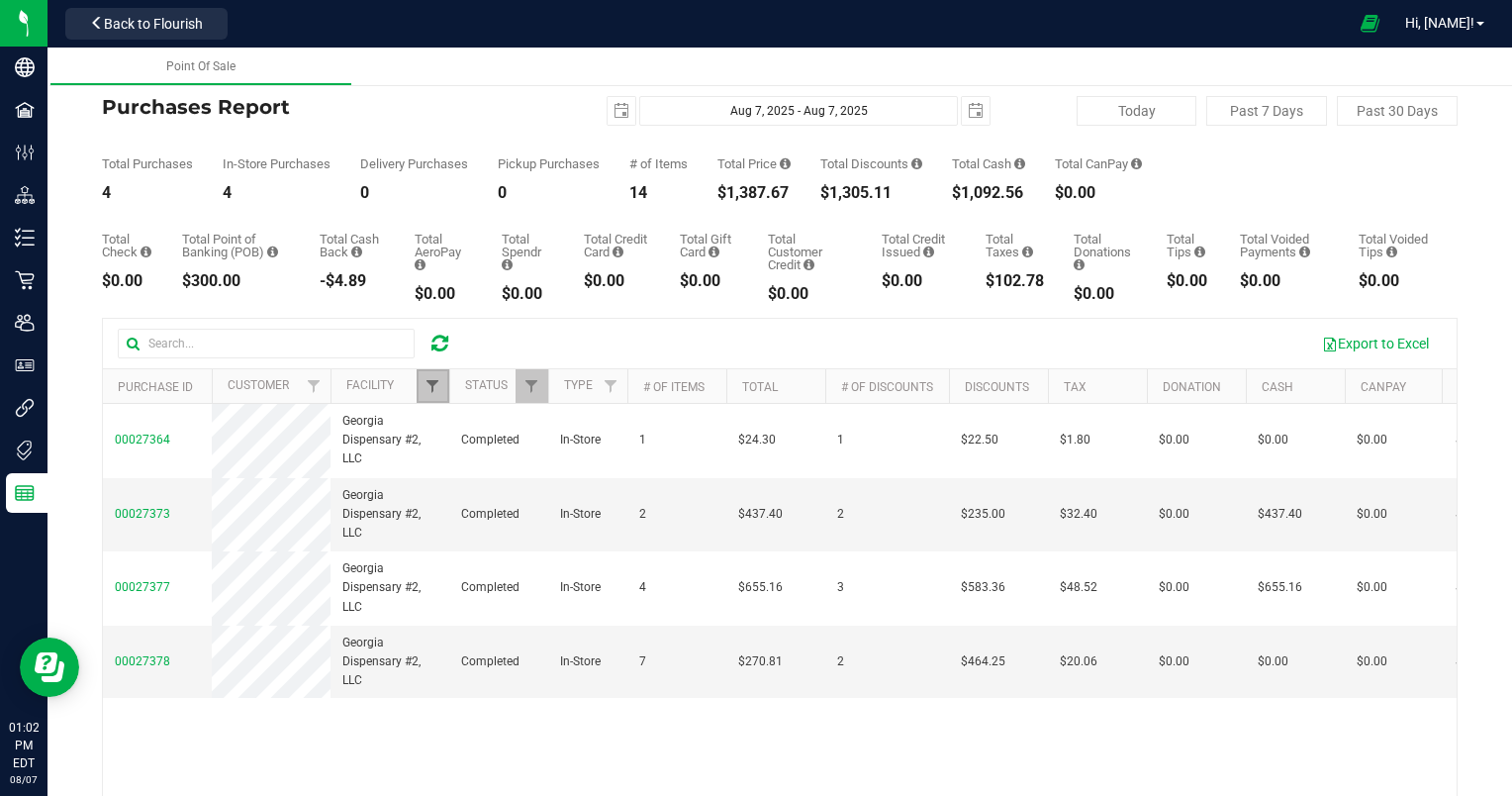 click at bounding box center [432, 386] 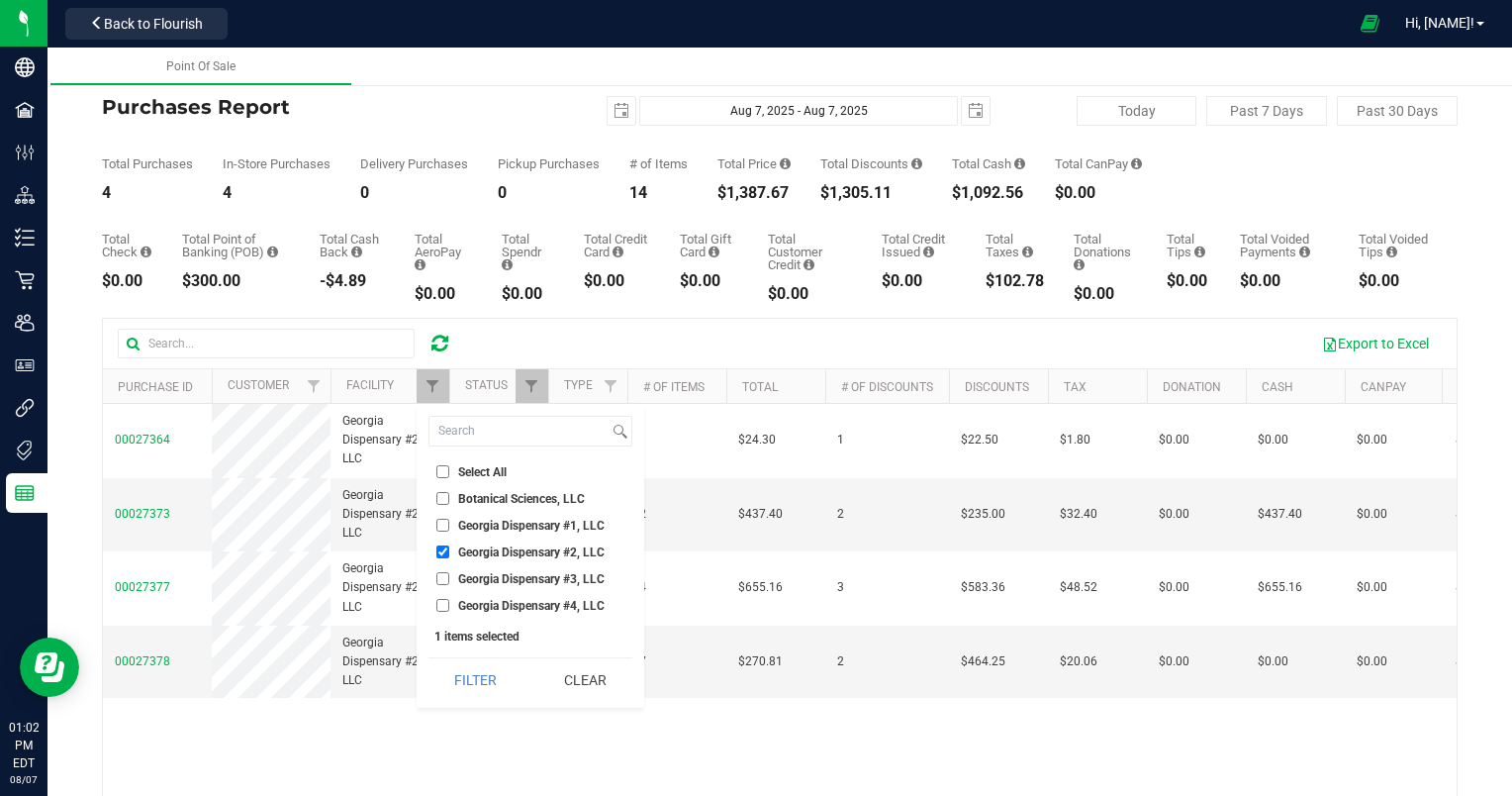 click on "Georgia Dispensary #2, LLC" at bounding box center [442, 551] 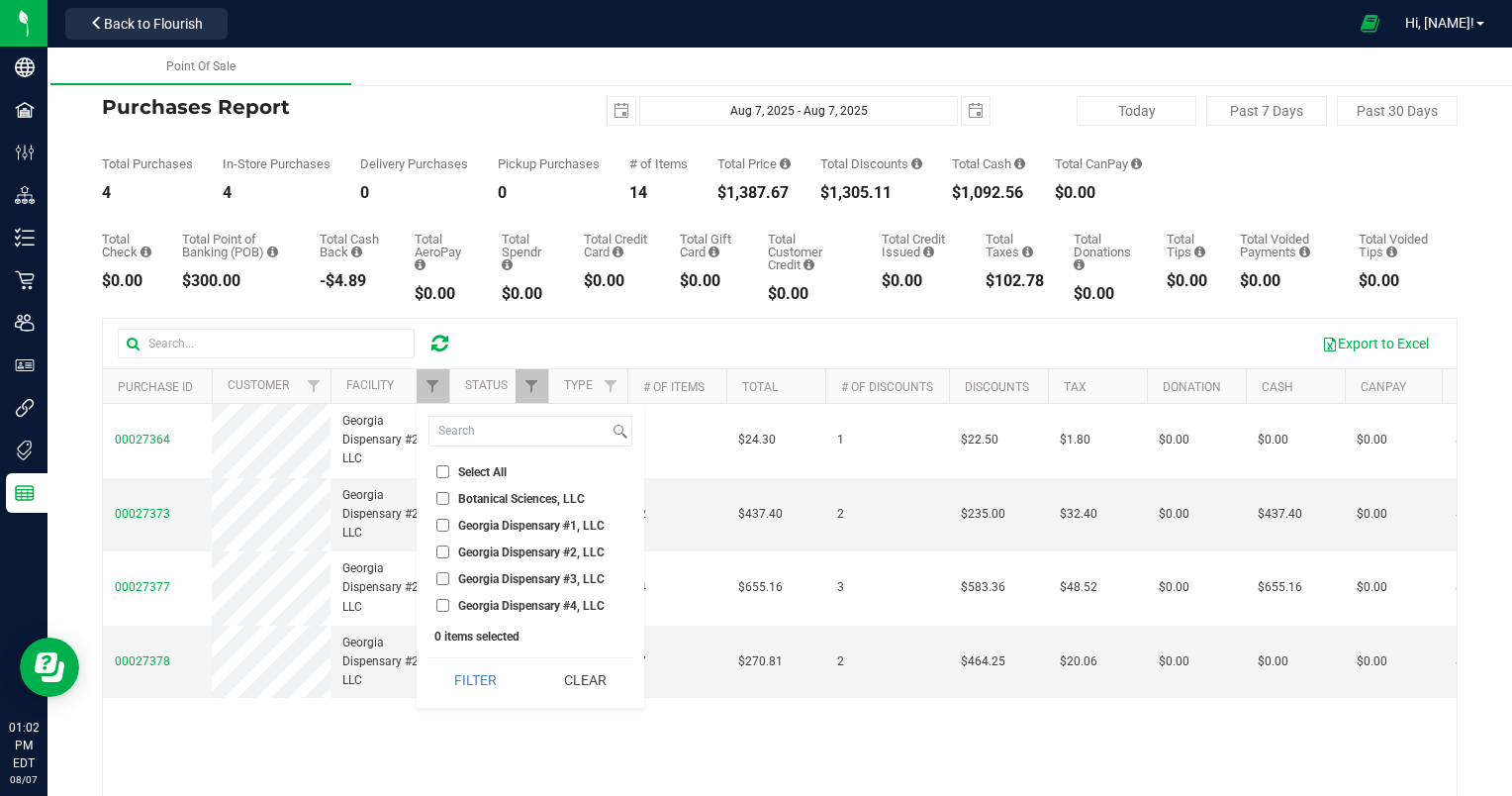 click on "Georgia Dispensary #3, LLC" at bounding box center [442, 578] 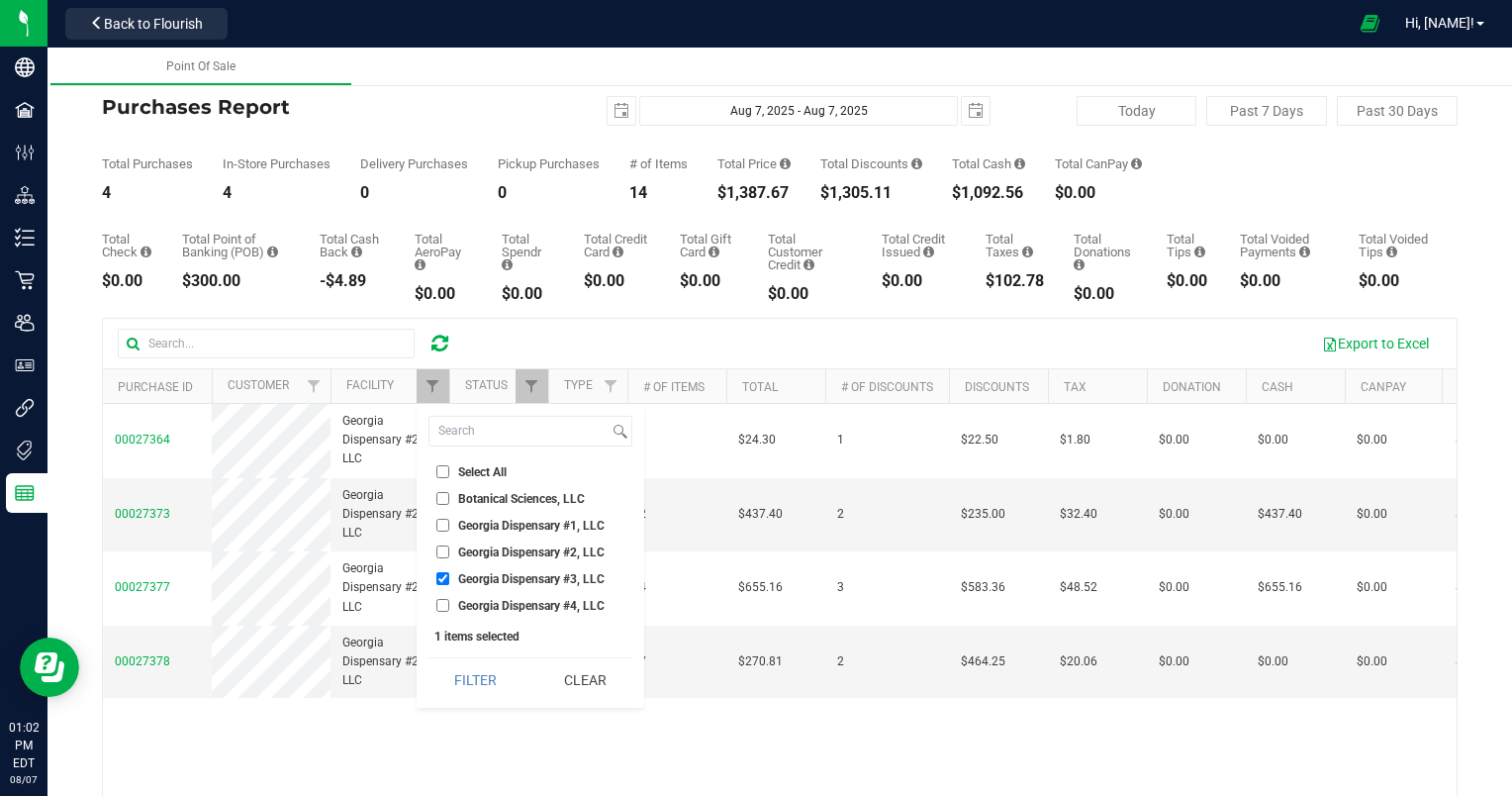 click at bounding box center (449, 386) 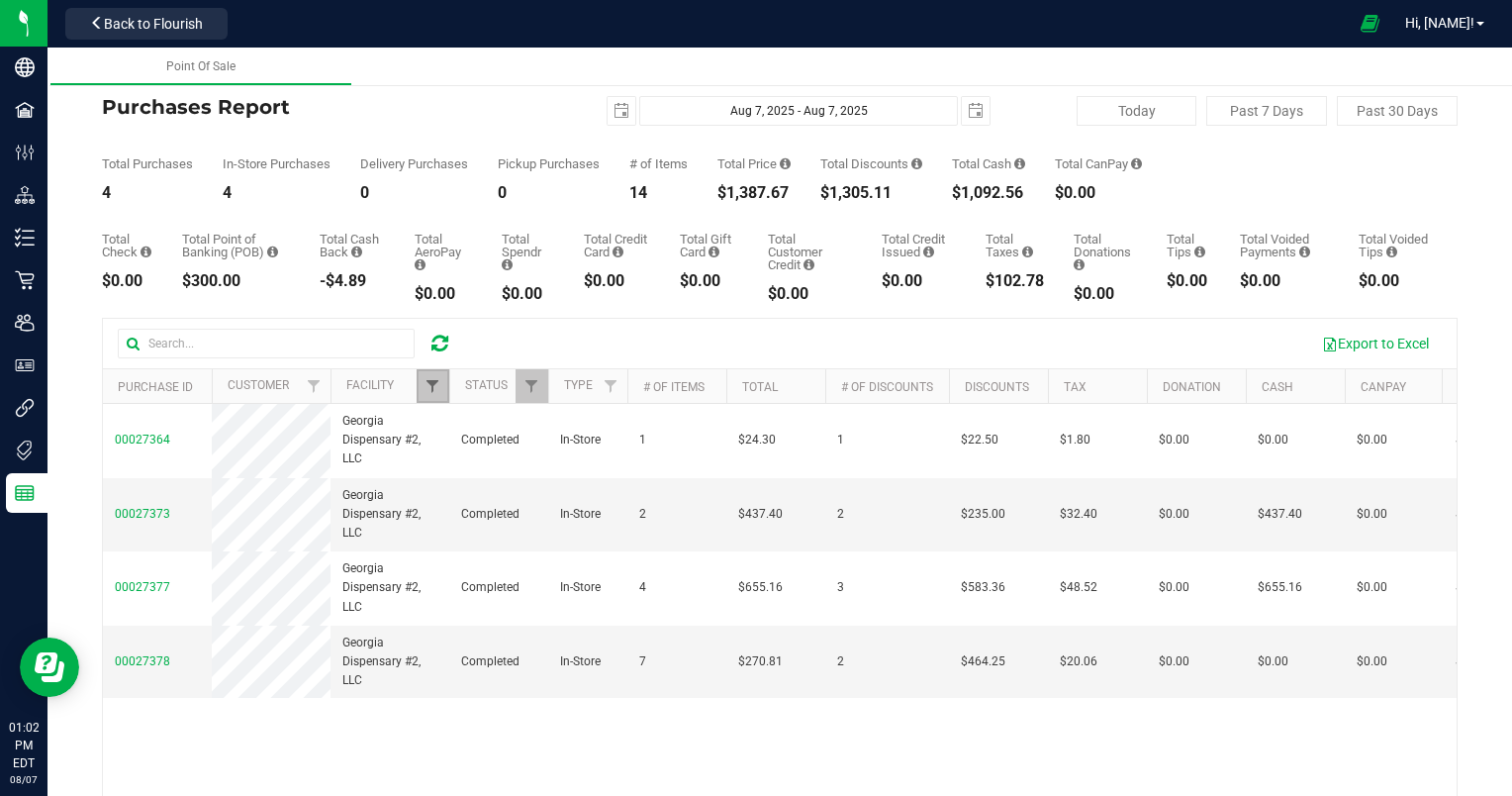 click at bounding box center [432, 386] 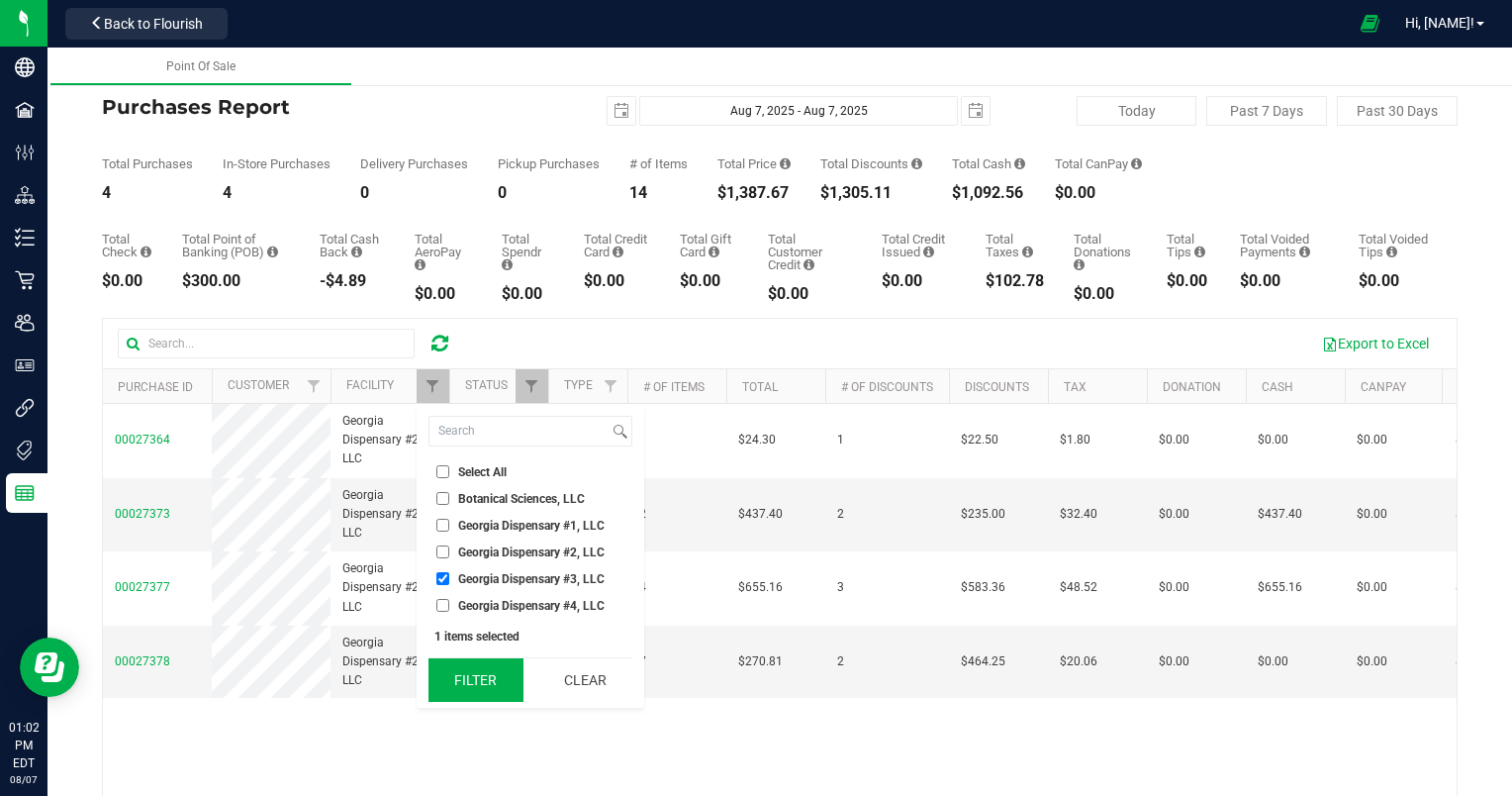 click on "Filter" at bounding box center [476, 680] 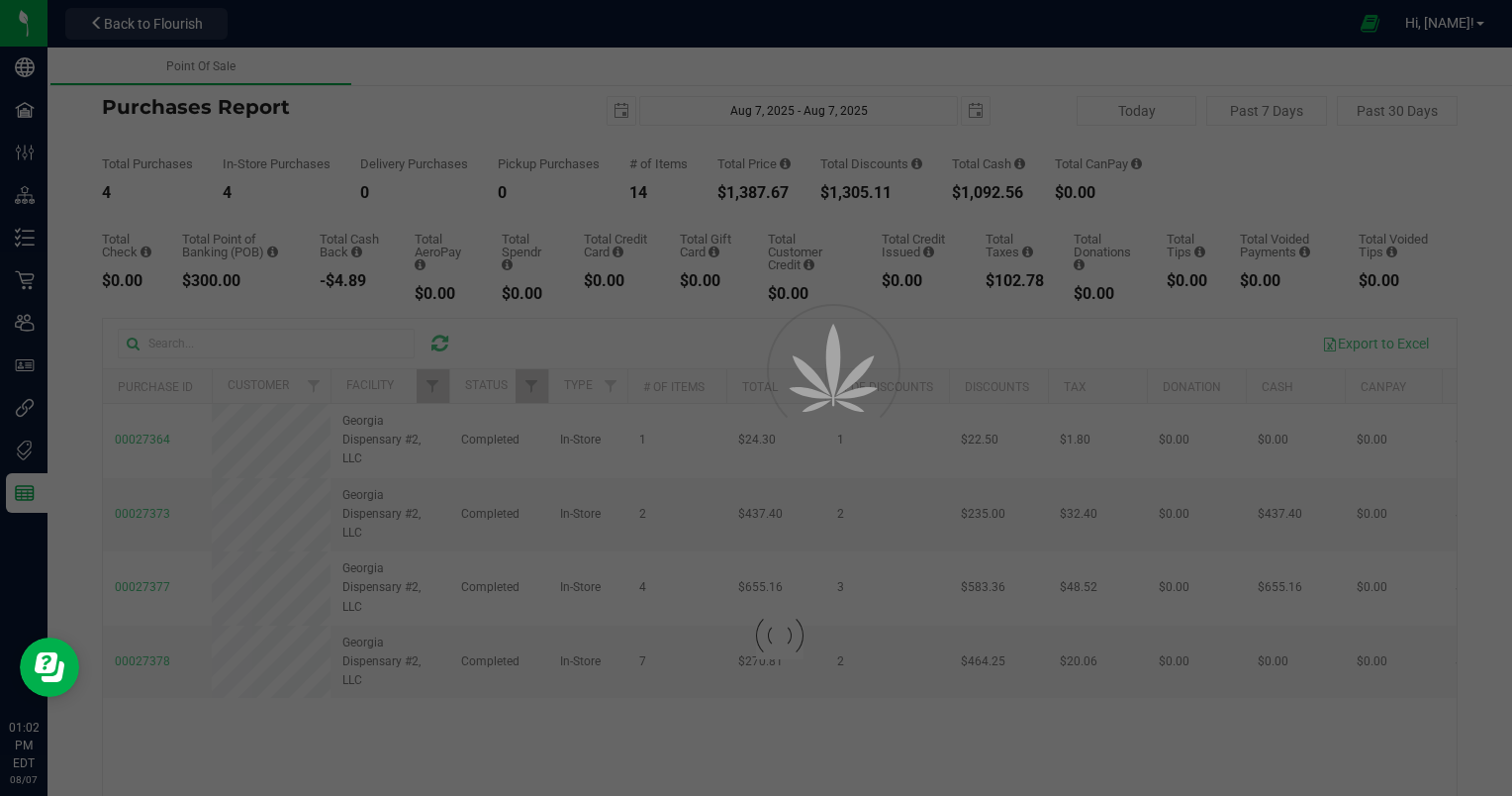 checkbox on "true" 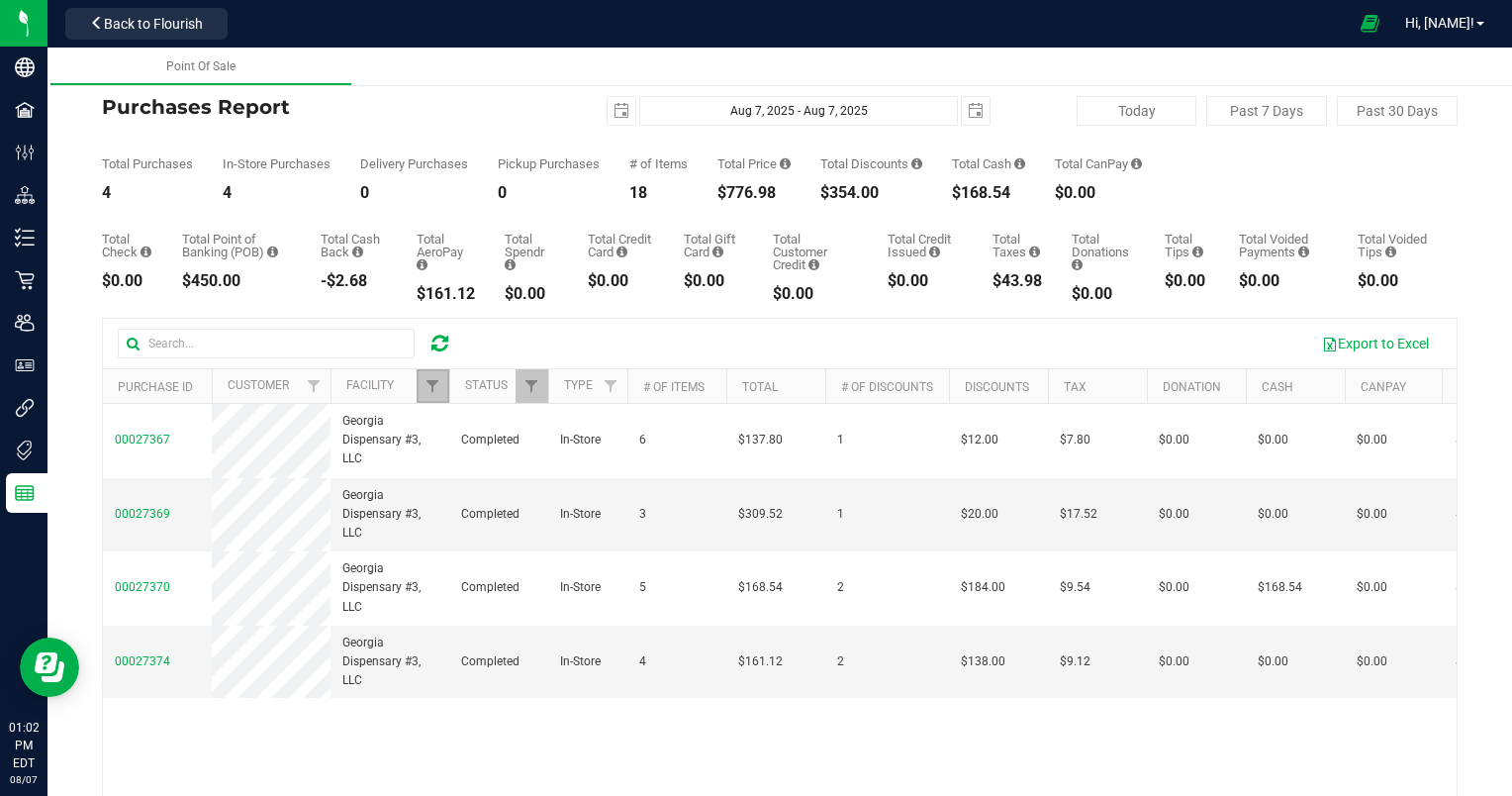 click at bounding box center [432, 386] 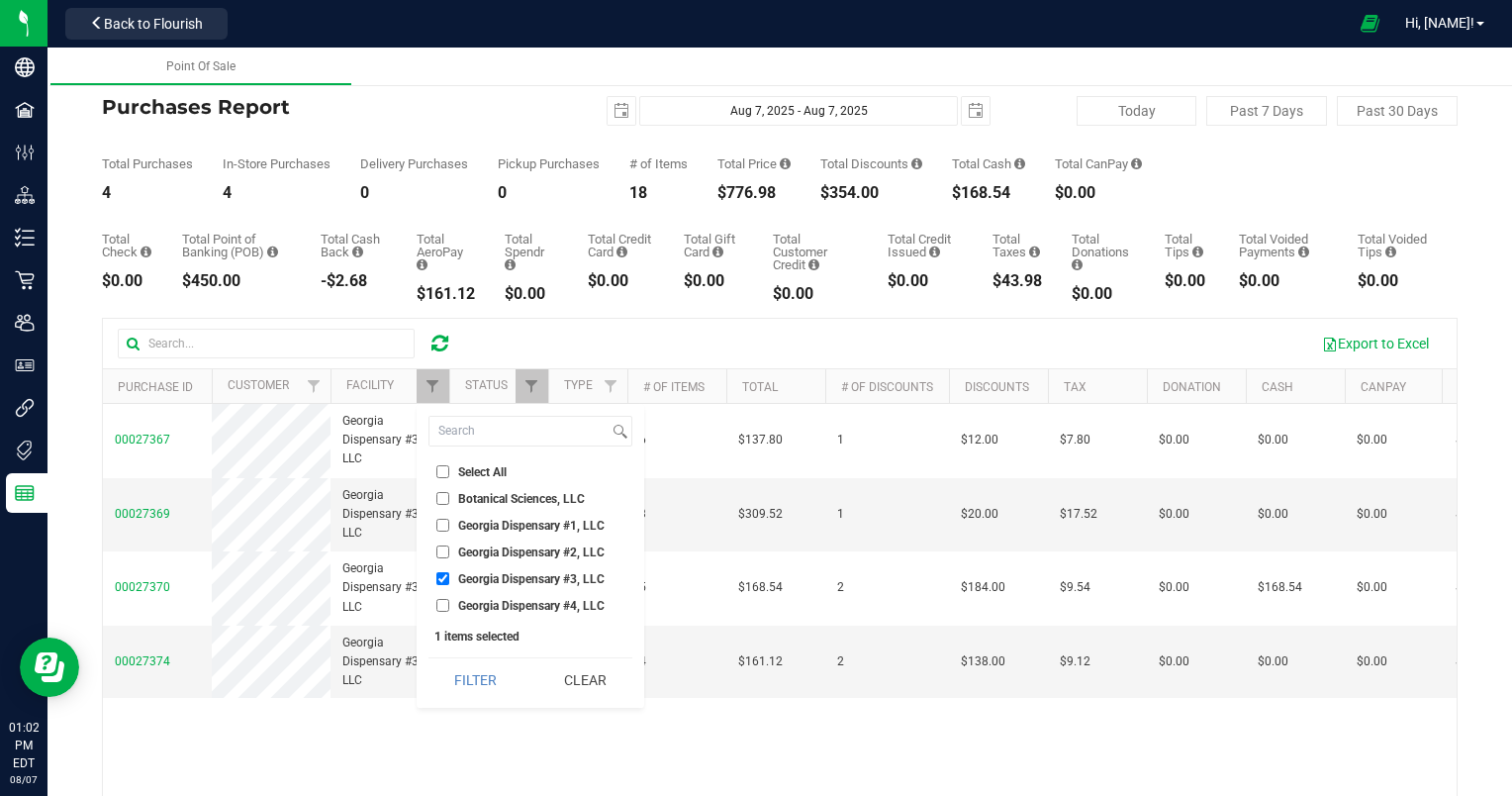 click on "Georgia Dispensary #4, LLC" at bounding box center [442, 605] 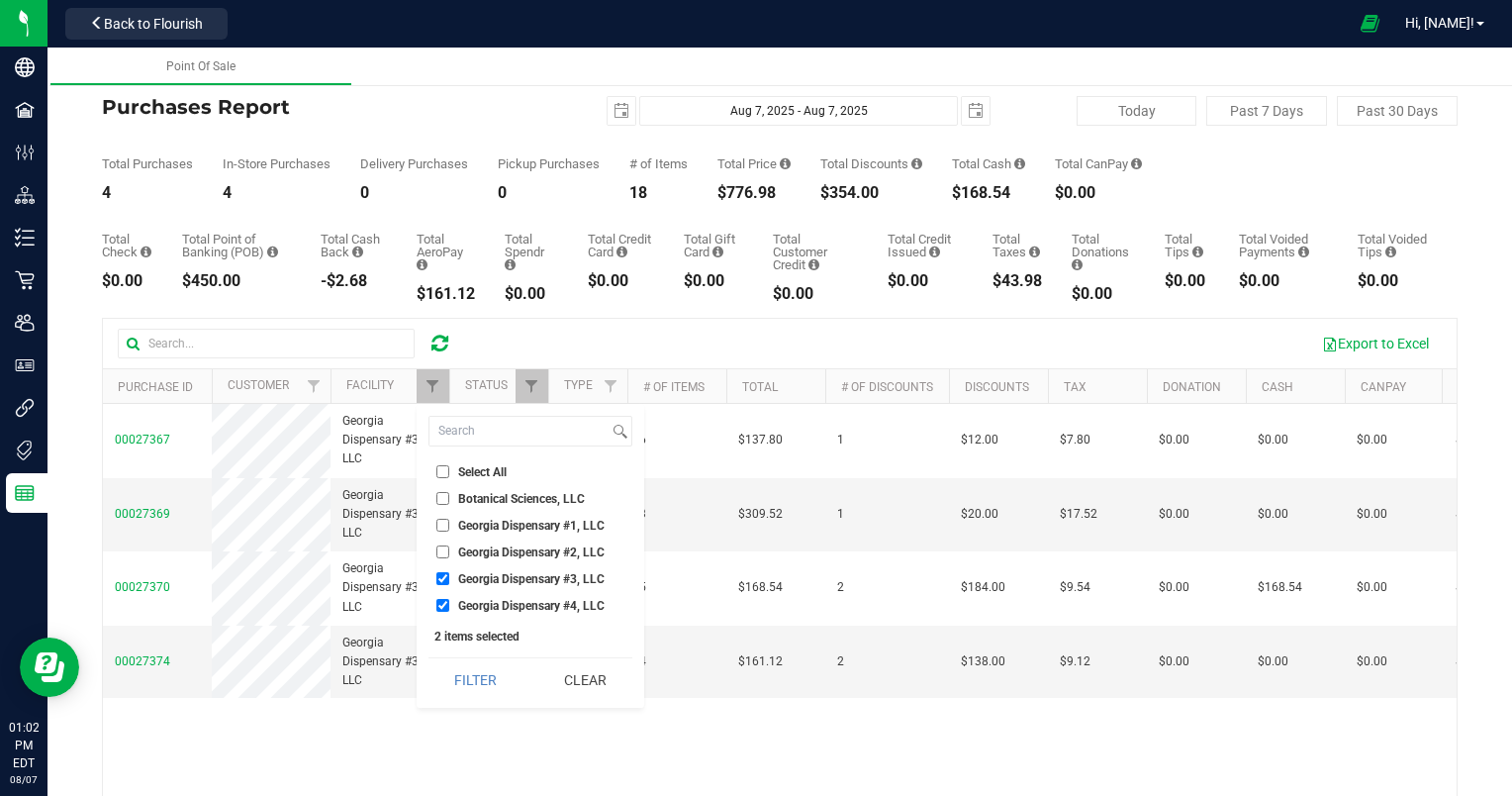 click on "Georgia Dispensary #3, LLC" at bounding box center [442, 578] 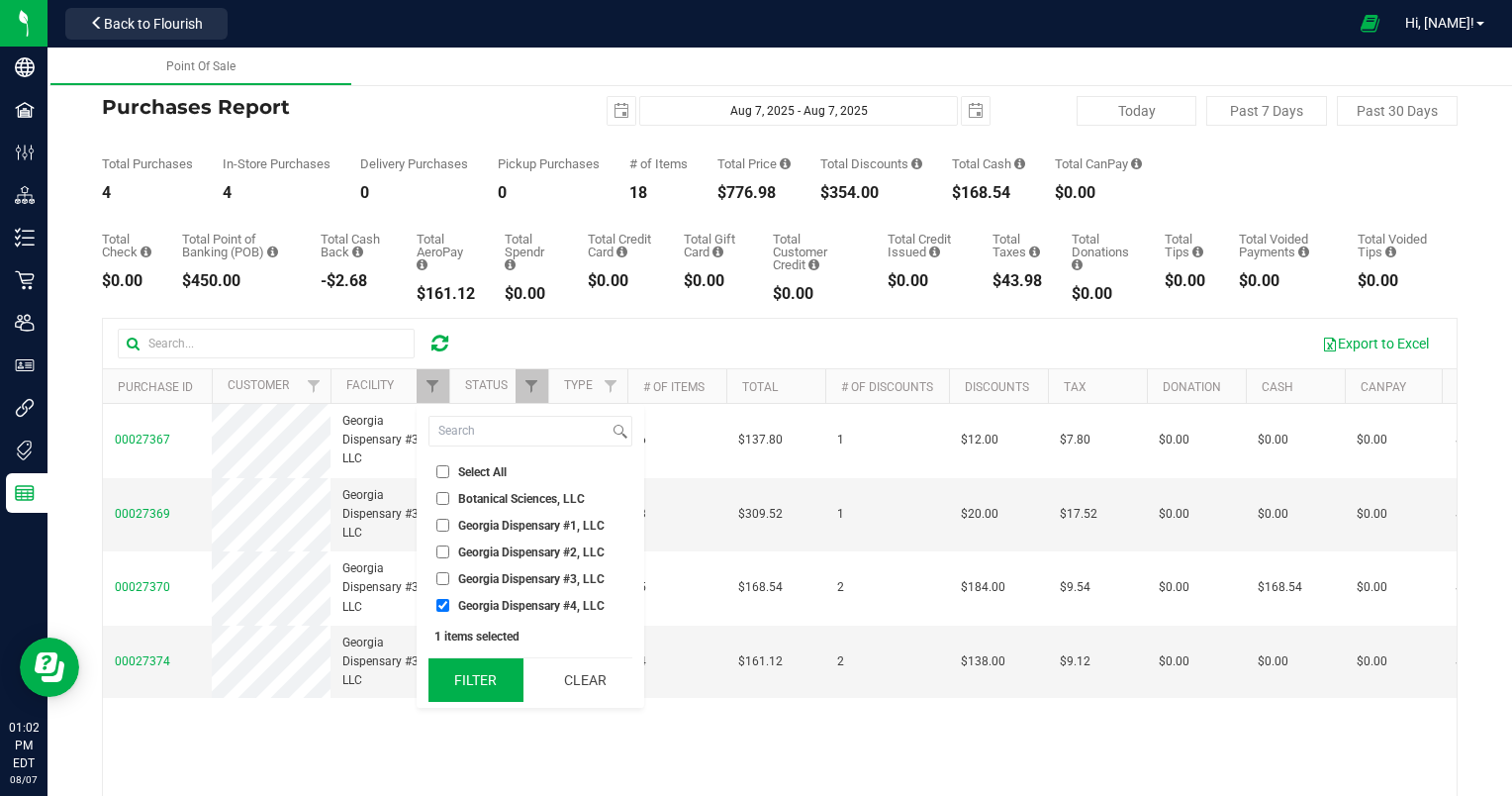 click on "Filter" at bounding box center [476, 680] 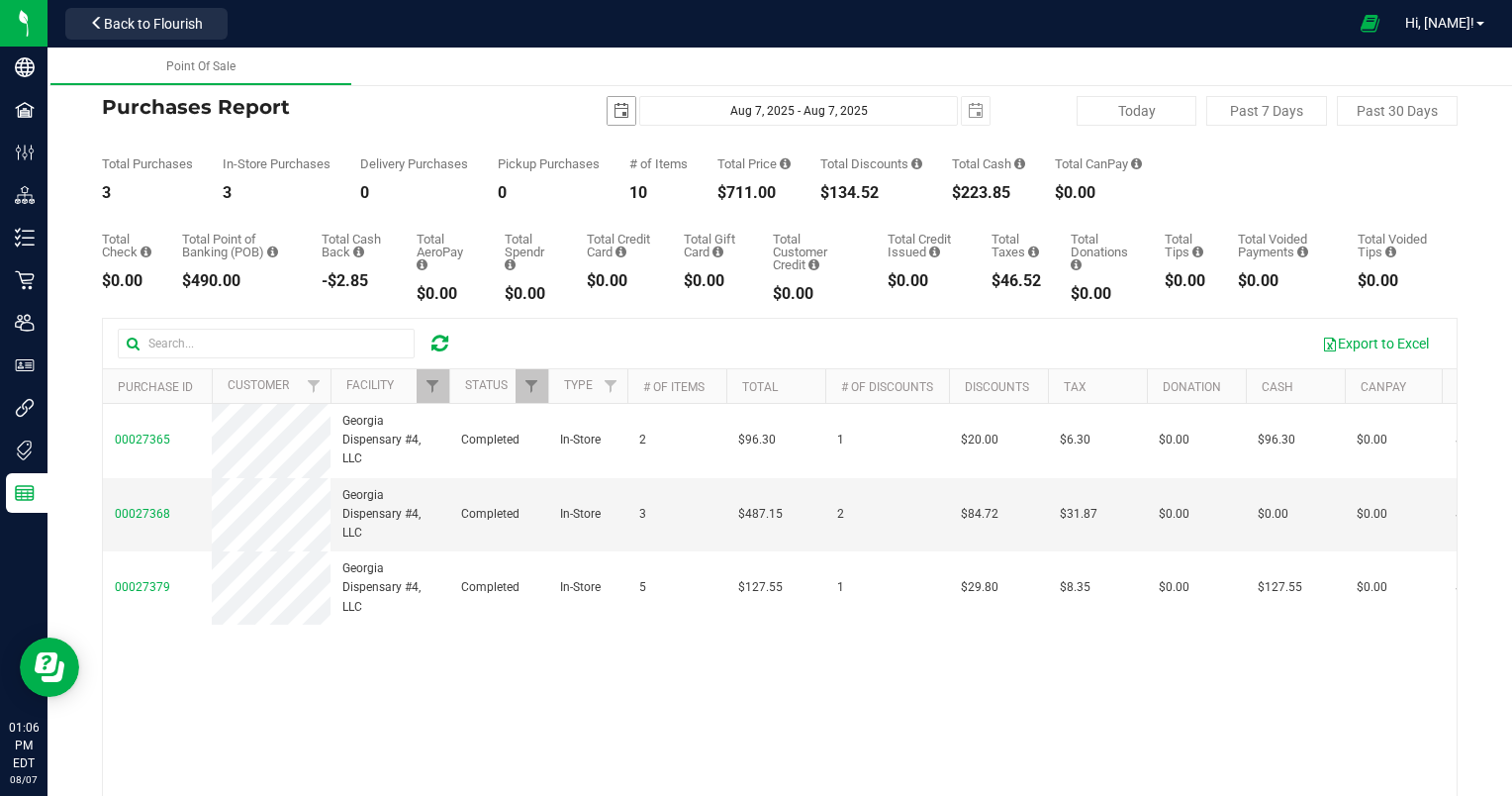 click at bounding box center [621, 111] 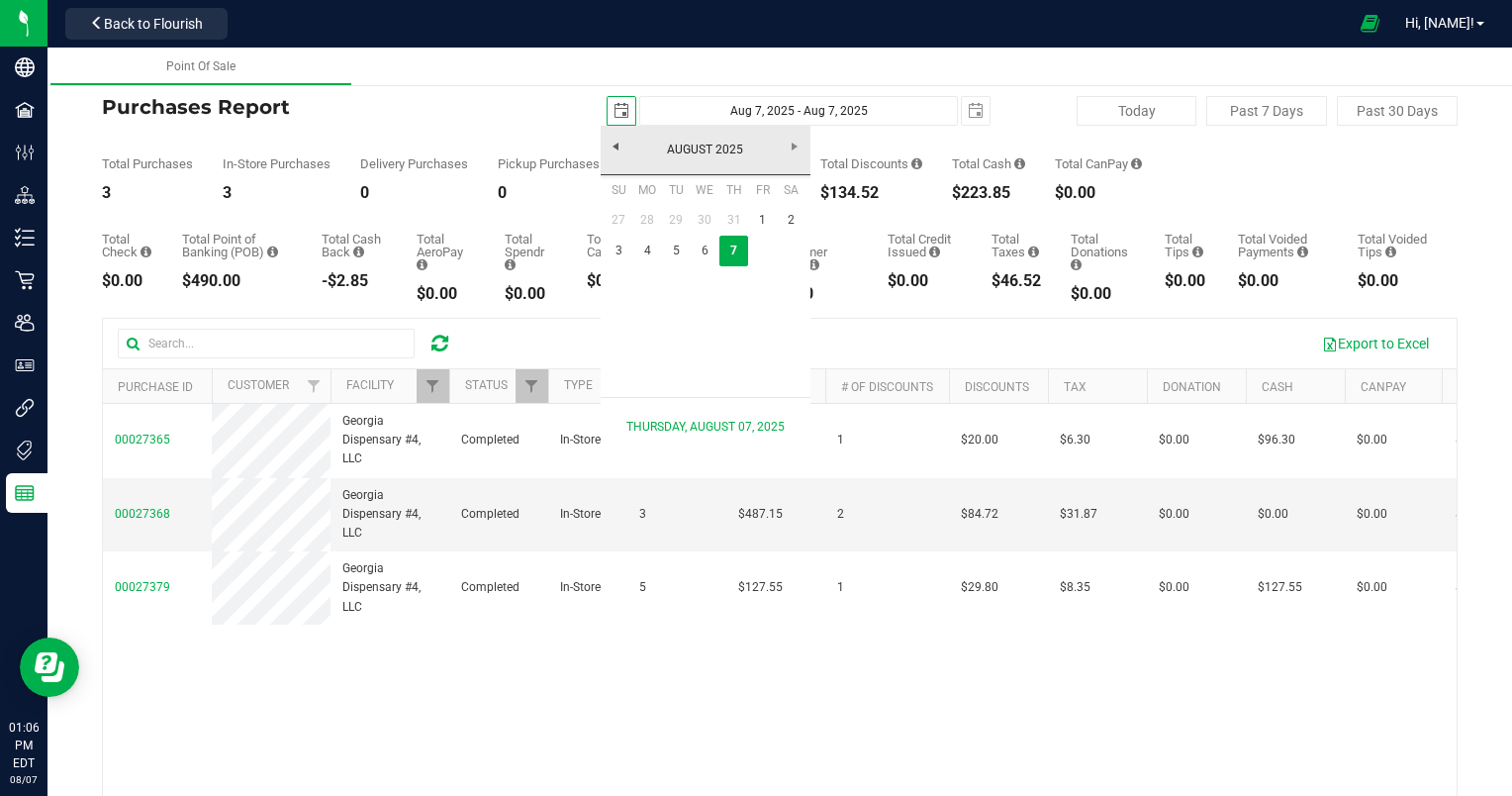 scroll, scrollTop: 0, scrollLeft: 48, axis: horizontal 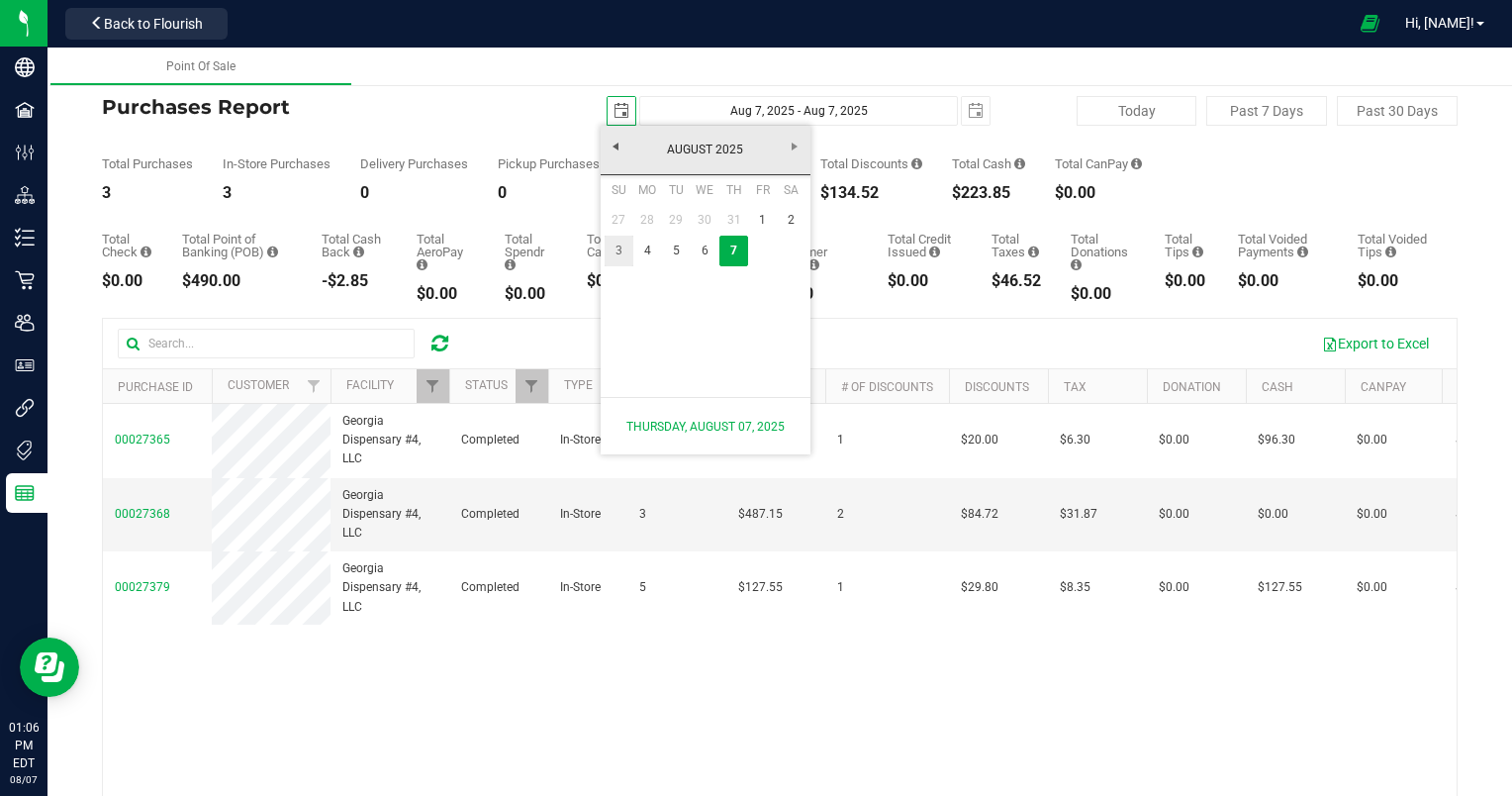 click on "3" at bounding box center [618, 250] 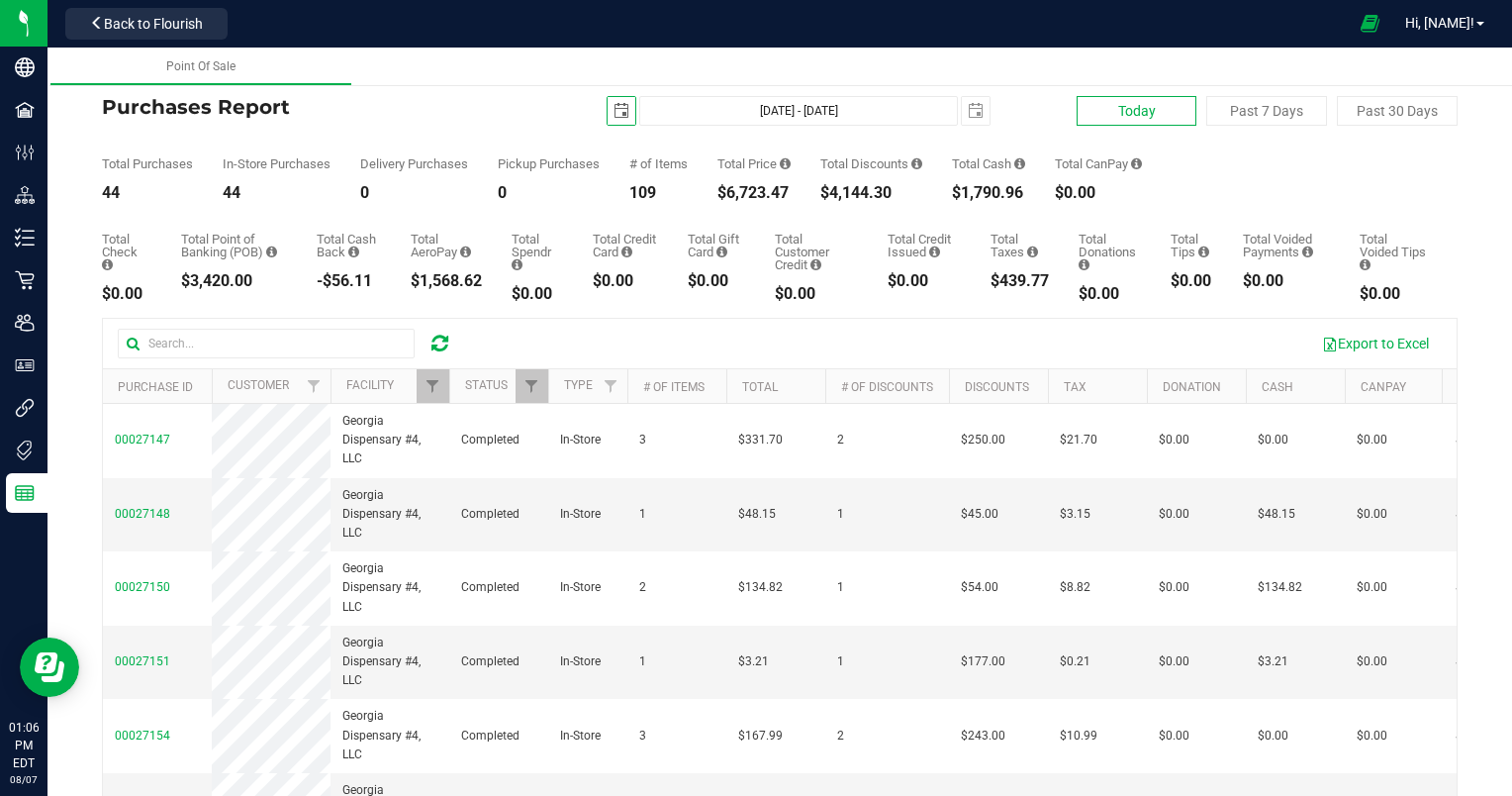 click on "Today" at bounding box center [1137, 111] 